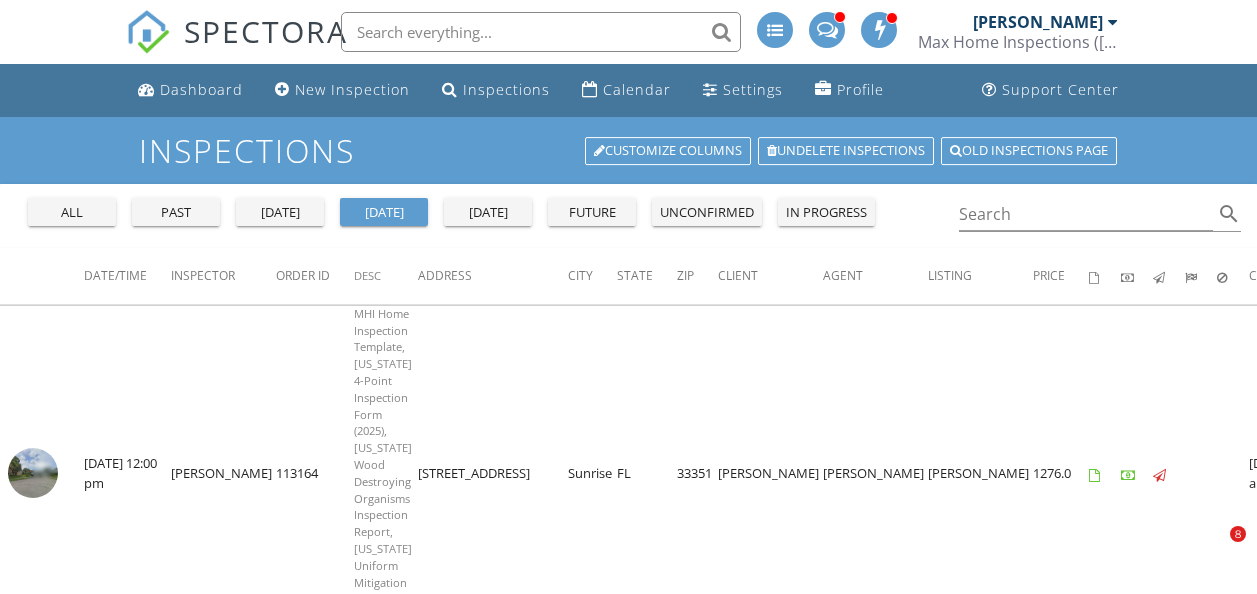 scroll, scrollTop: 0, scrollLeft: 0, axis: both 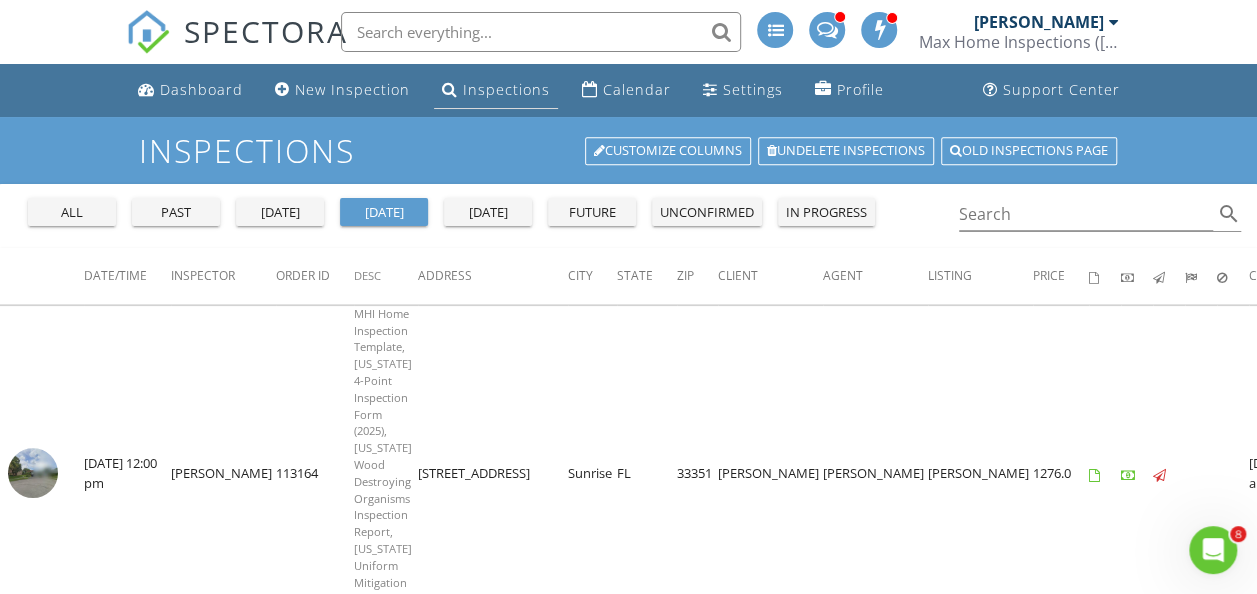 click on "Inspections" at bounding box center [506, 89] 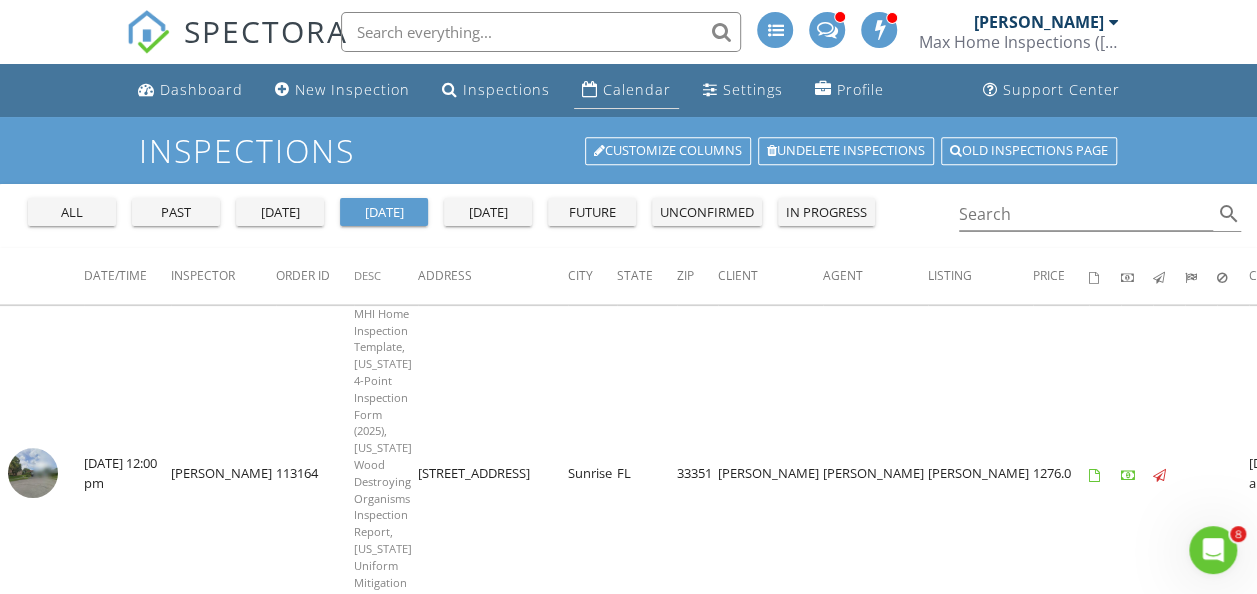 click on "Calendar" at bounding box center (637, 89) 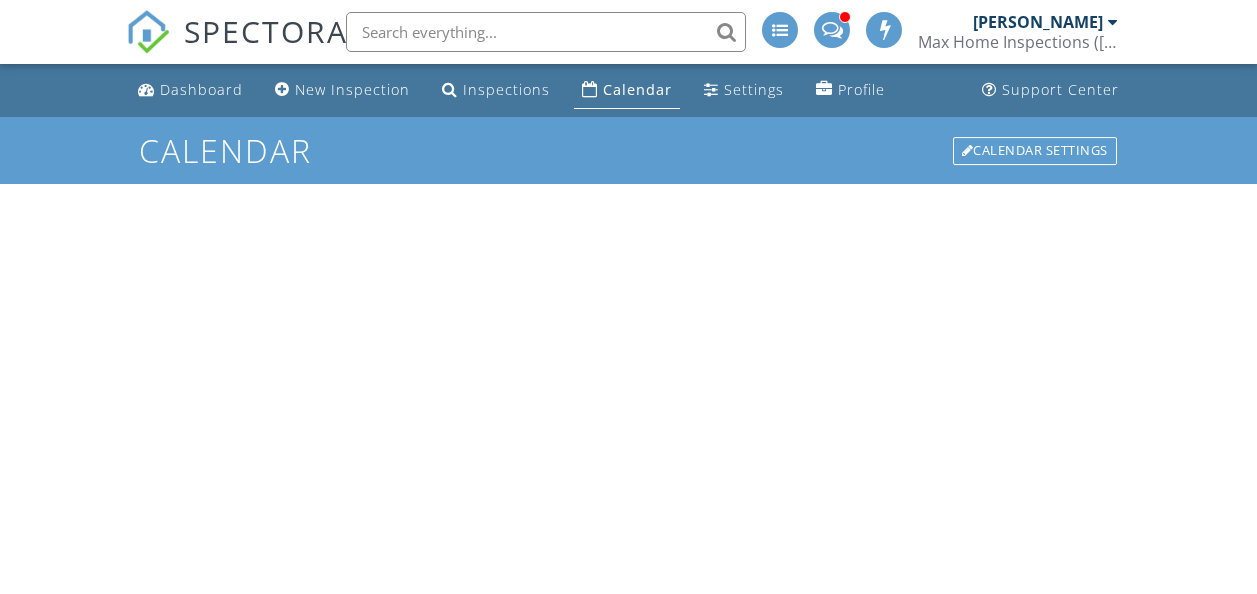 scroll, scrollTop: 0, scrollLeft: 0, axis: both 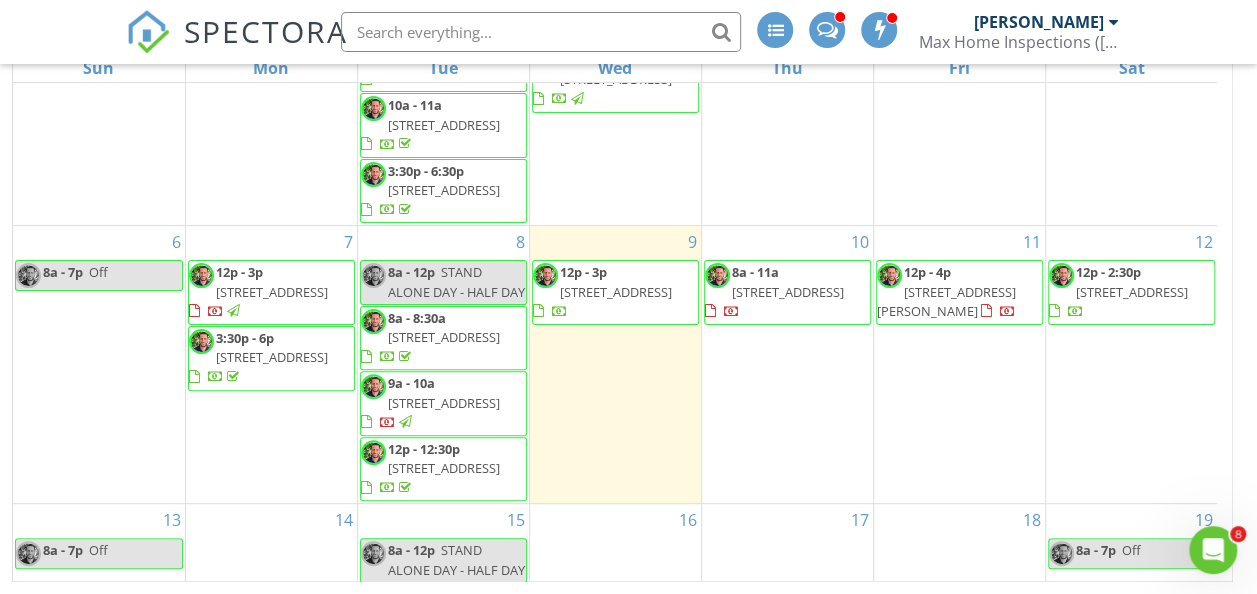 click on "9381 NW 41st Pl , Sunrise 33351" at bounding box center [616, 292] 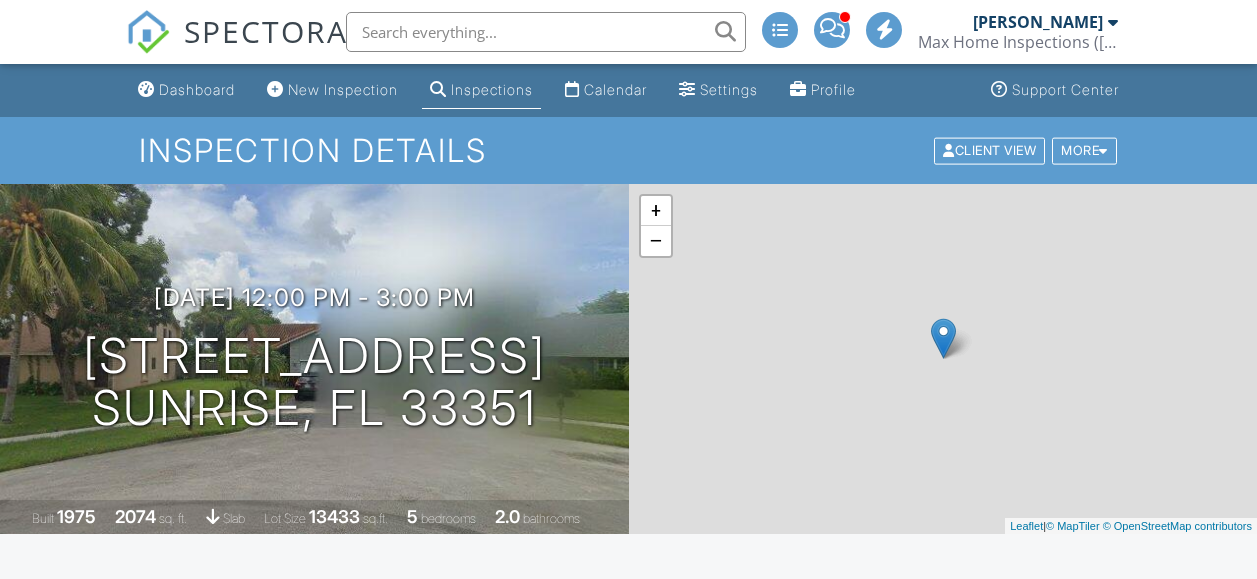 scroll, scrollTop: 0, scrollLeft: 0, axis: both 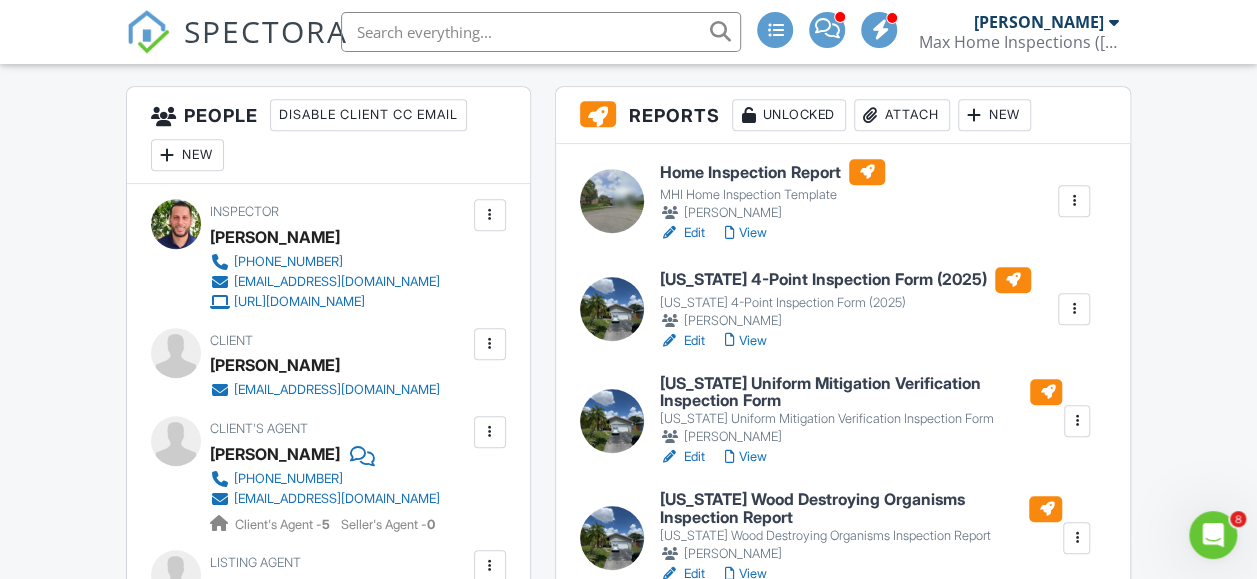 click on "View" at bounding box center (746, 233) 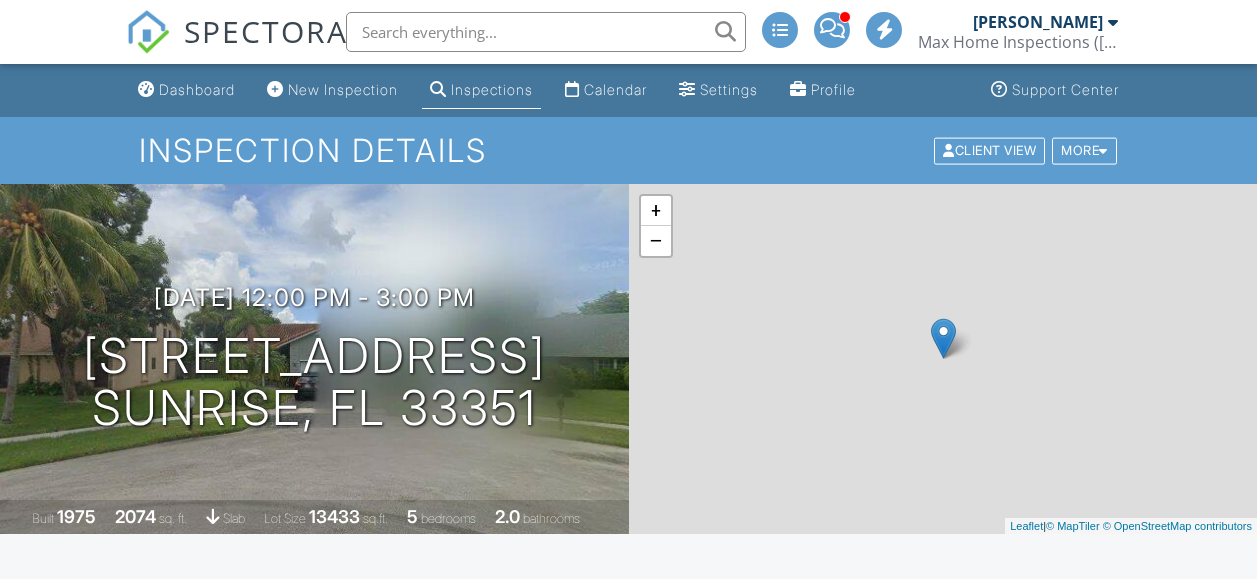 drag, startPoint x: 0, startPoint y: 0, endPoint x: 759, endPoint y: 338, distance: 830.858 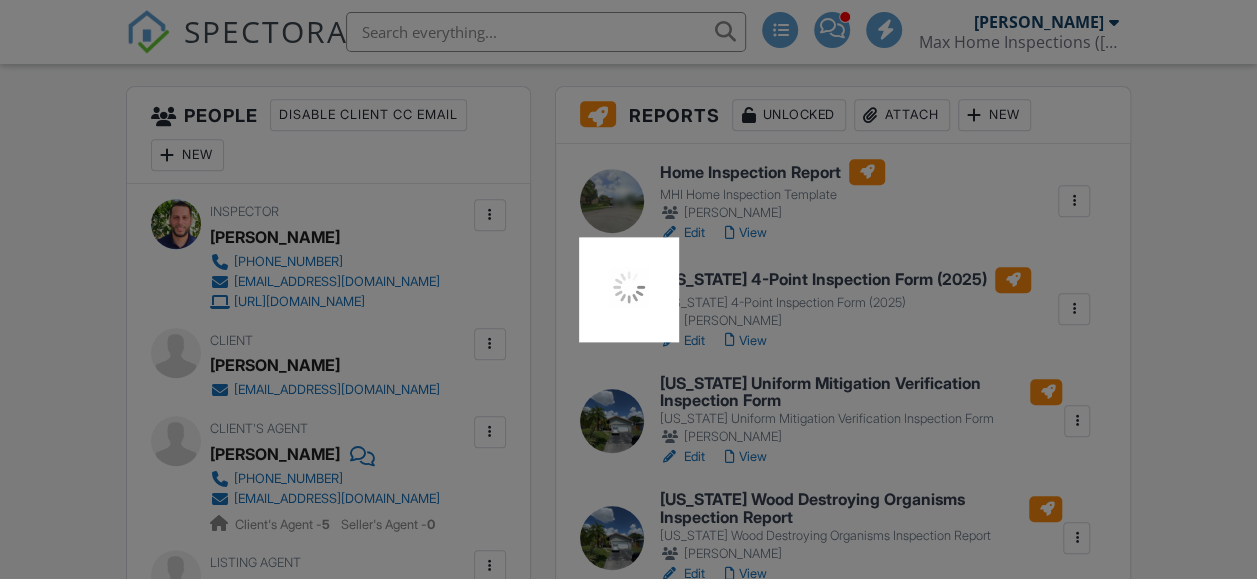 scroll, scrollTop: 500, scrollLeft: 0, axis: vertical 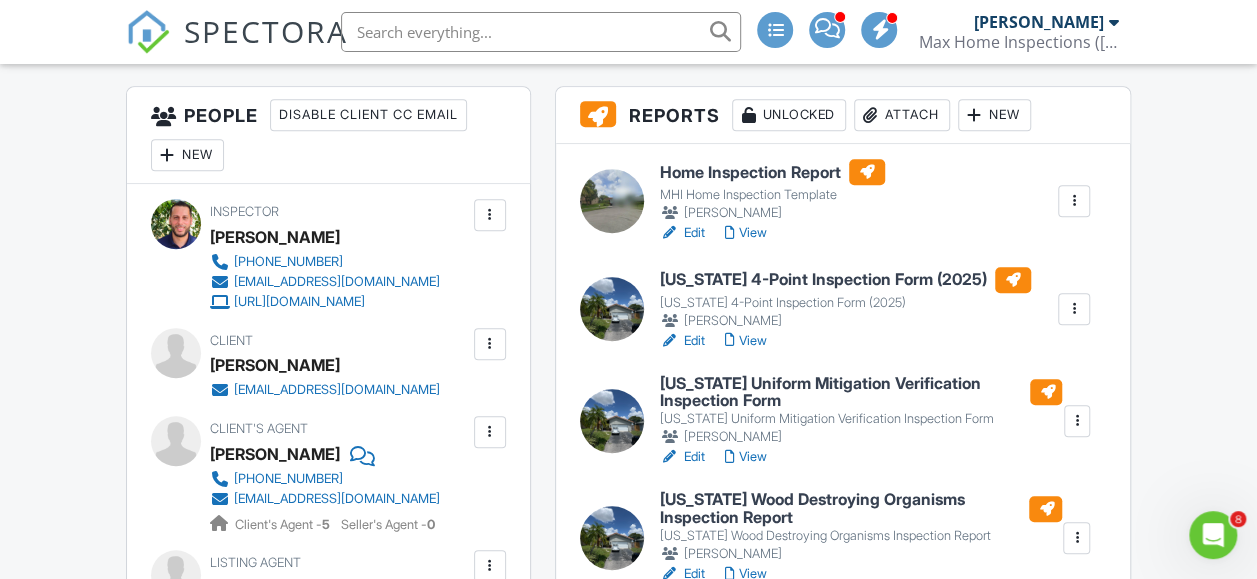 click on "View" at bounding box center (746, 341) 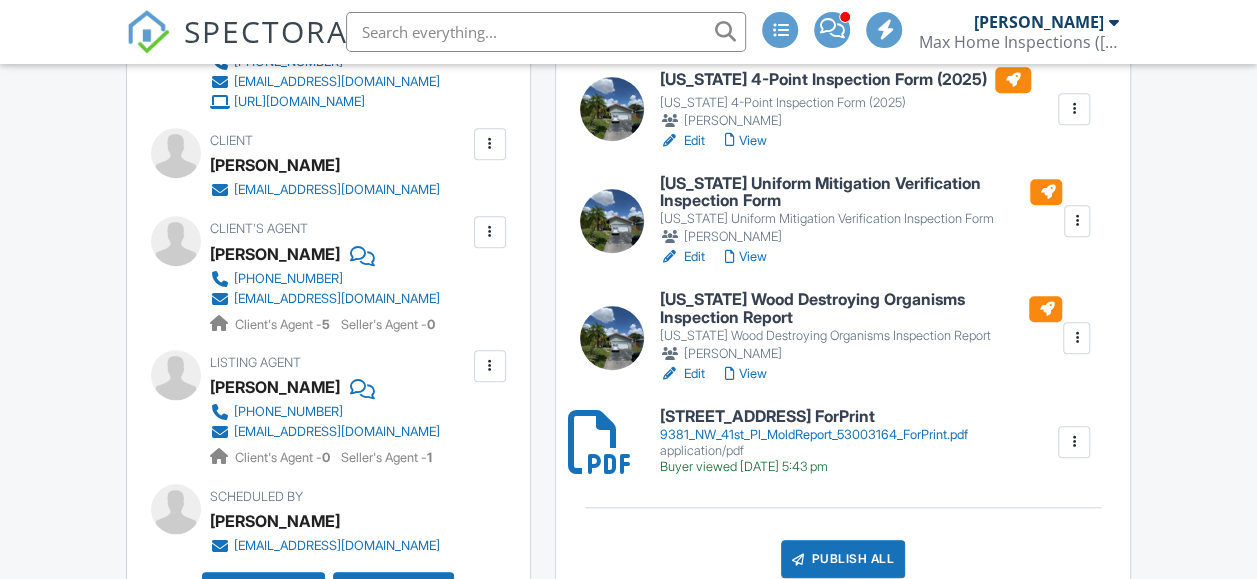 scroll, scrollTop: 700, scrollLeft: 0, axis: vertical 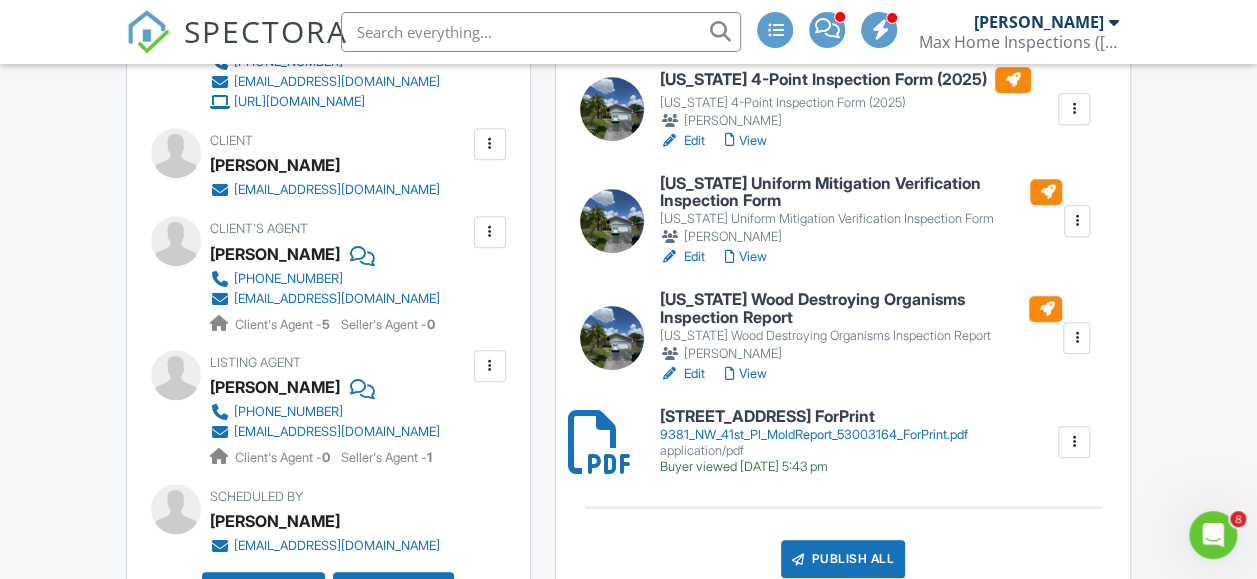 click on "View" at bounding box center [746, 257] 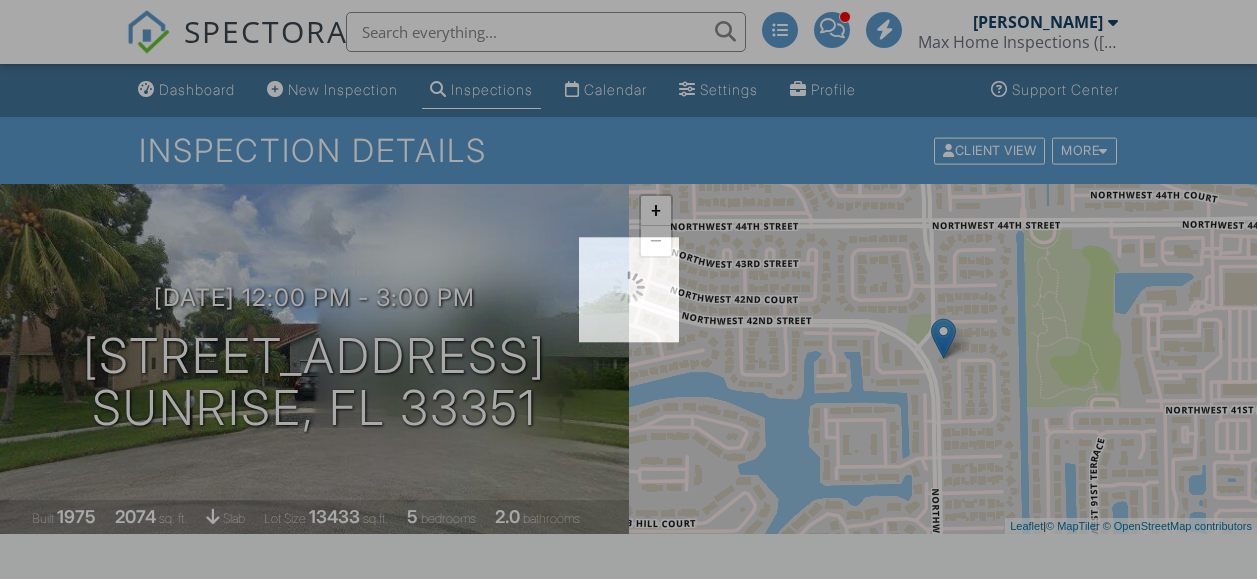 scroll, scrollTop: 700, scrollLeft: 0, axis: vertical 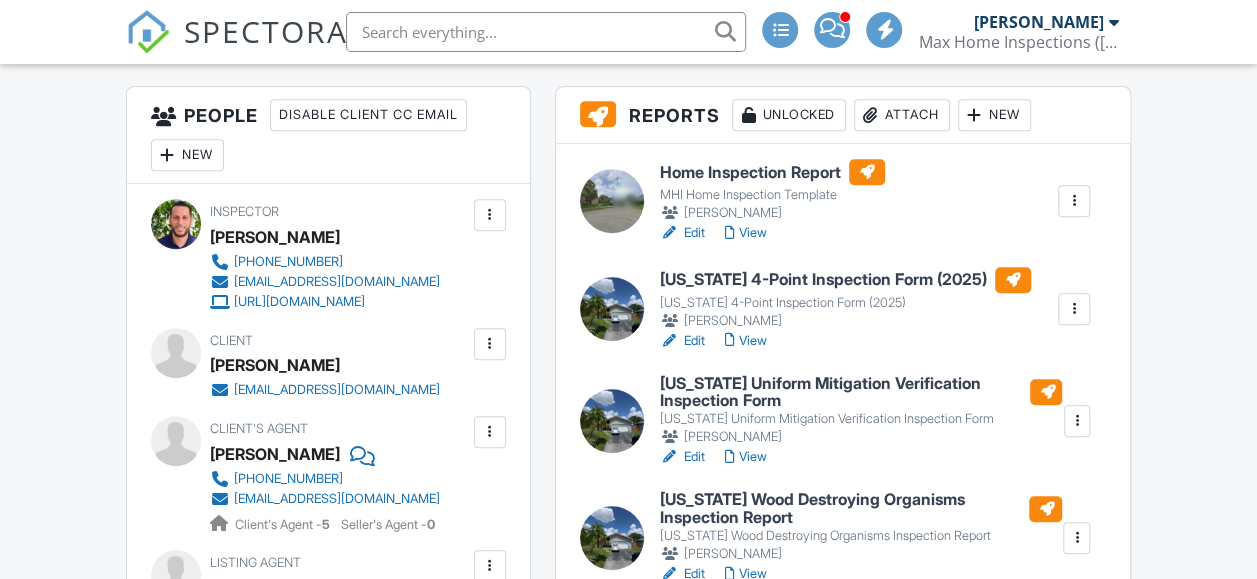 click on "View" at bounding box center [746, 233] 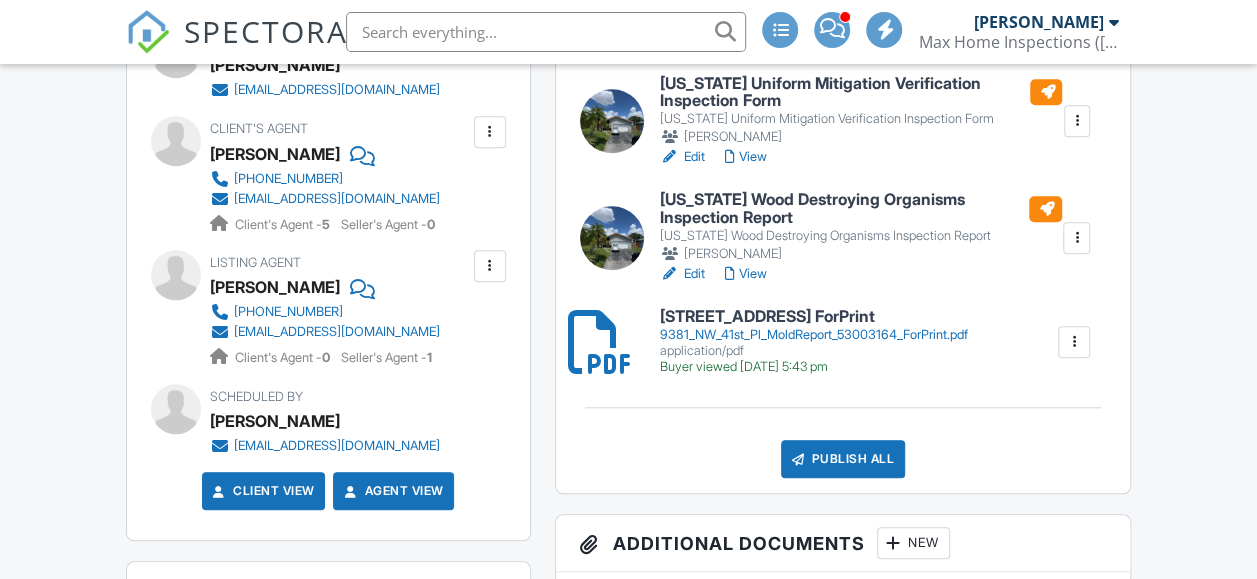 scroll, scrollTop: 700, scrollLeft: 0, axis: vertical 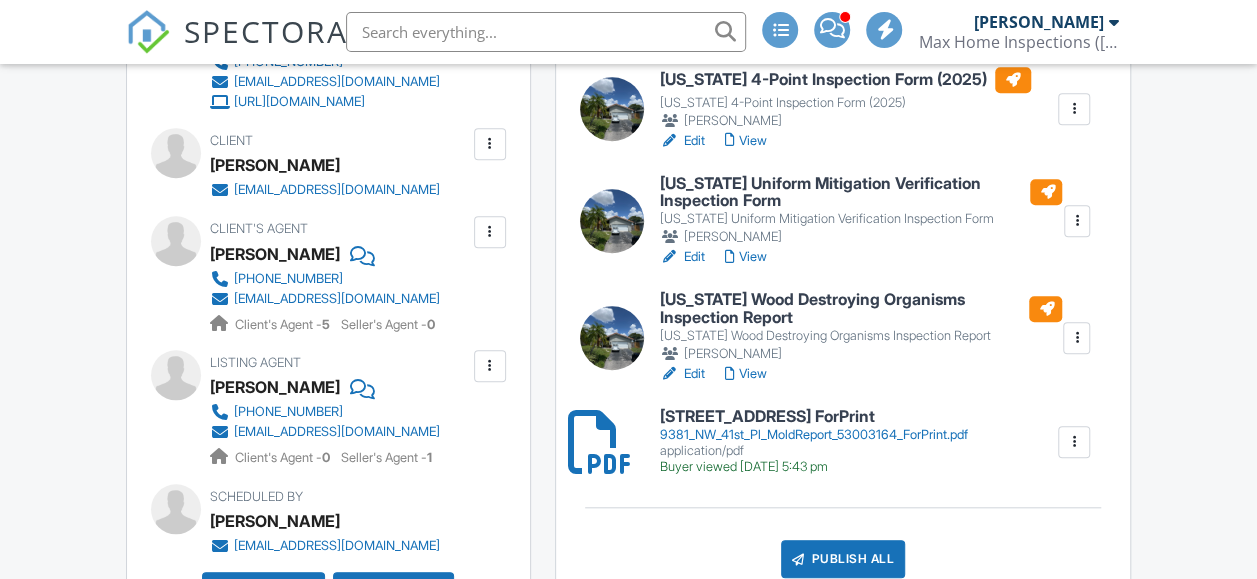 click on "View" at bounding box center (746, 257) 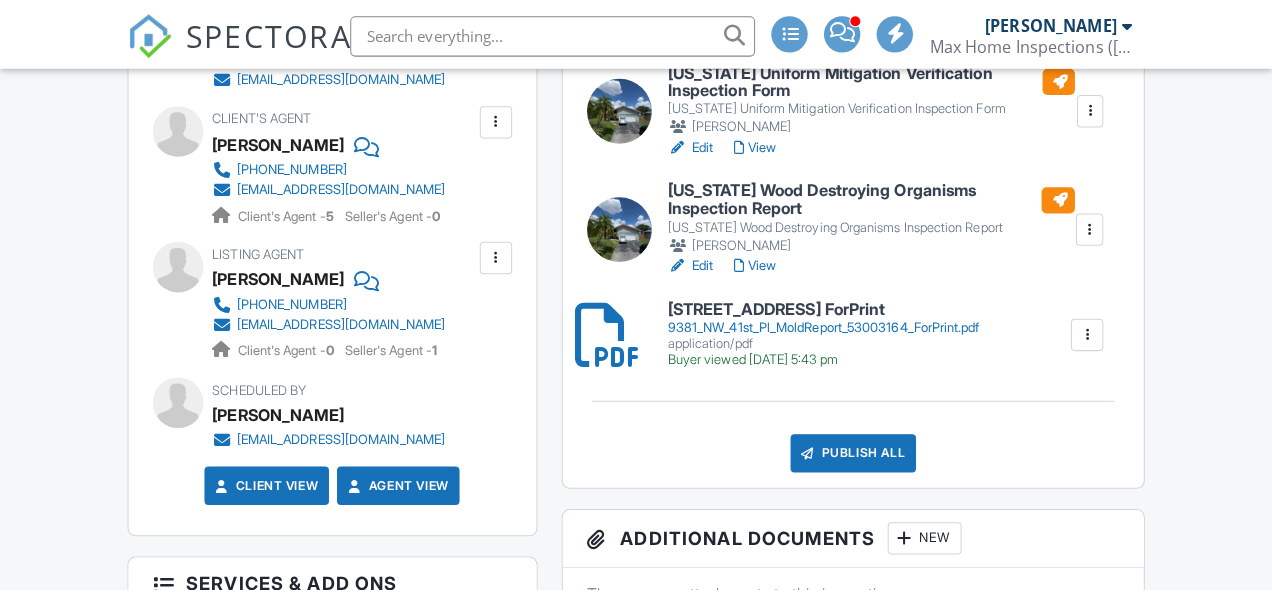 scroll, scrollTop: 900, scrollLeft: 0, axis: vertical 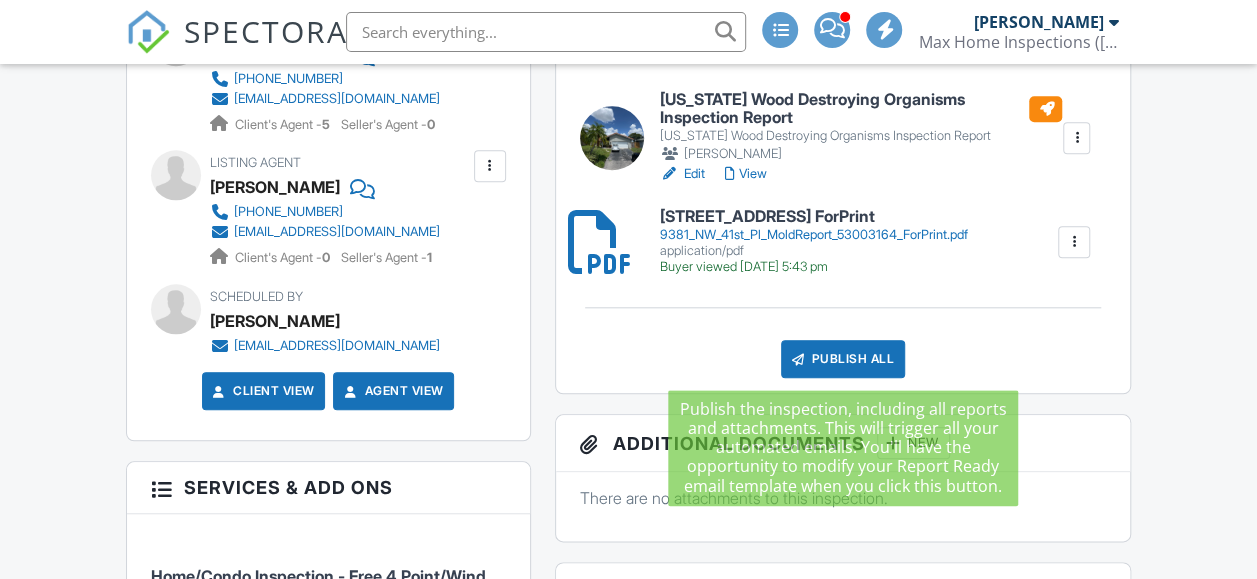 click on "Publish All" at bounding box center [843, 359] 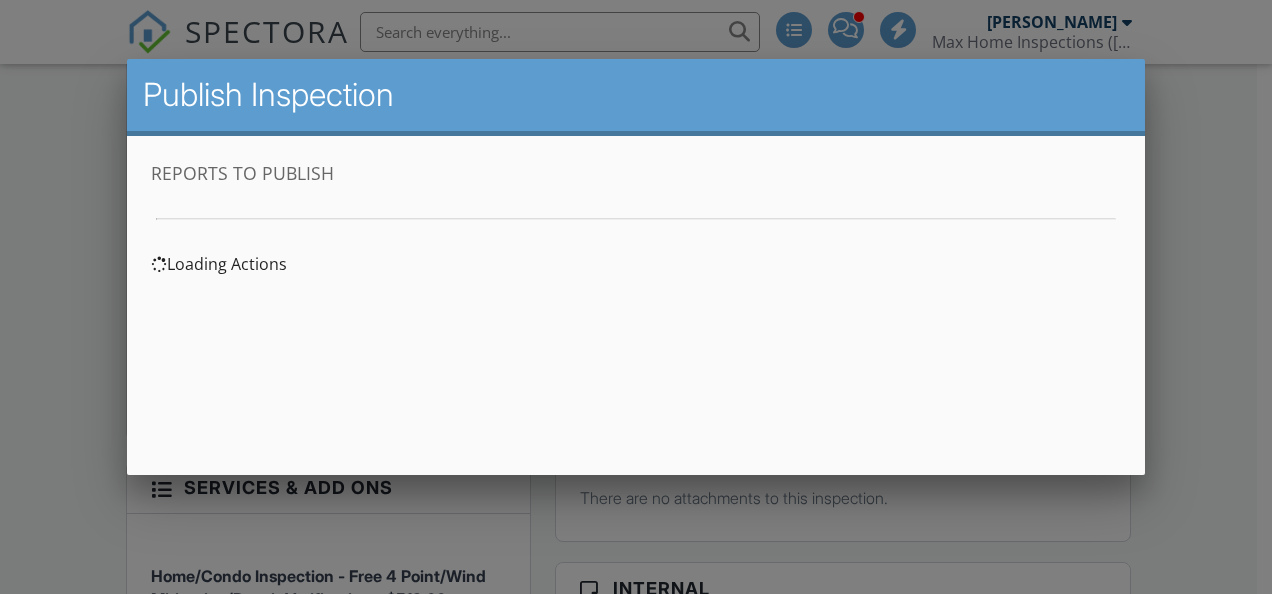 scroll, scrollTop: 0, scrollLeft: 0, axis: both 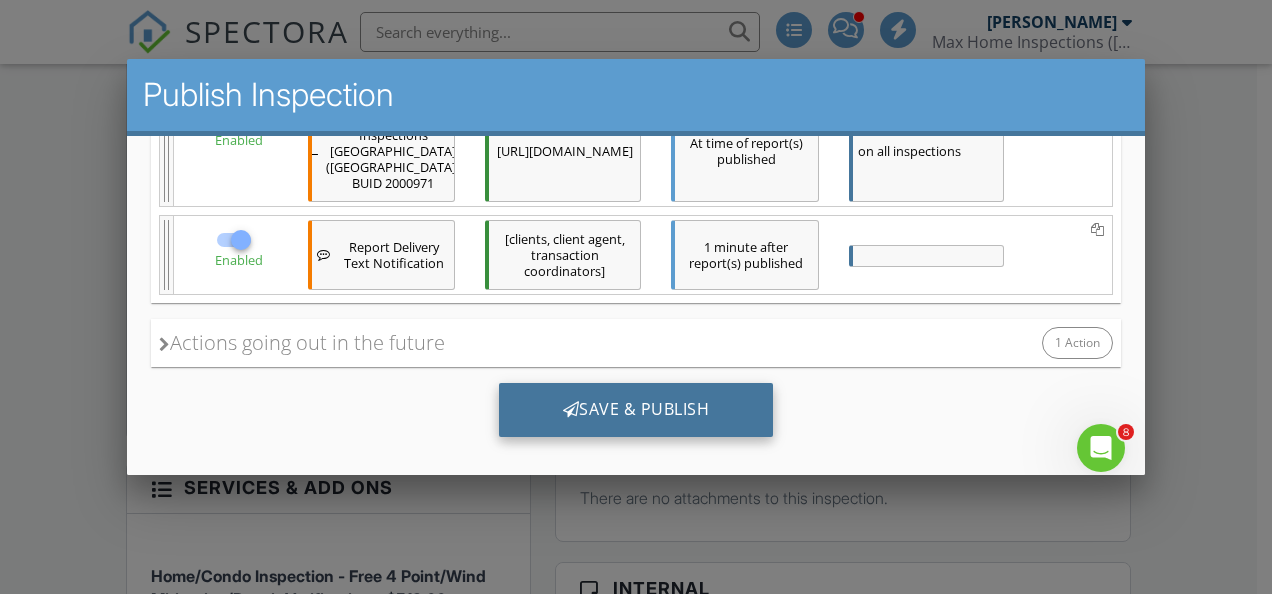 click on "Save & Publish" at bounding box center (636, 410) 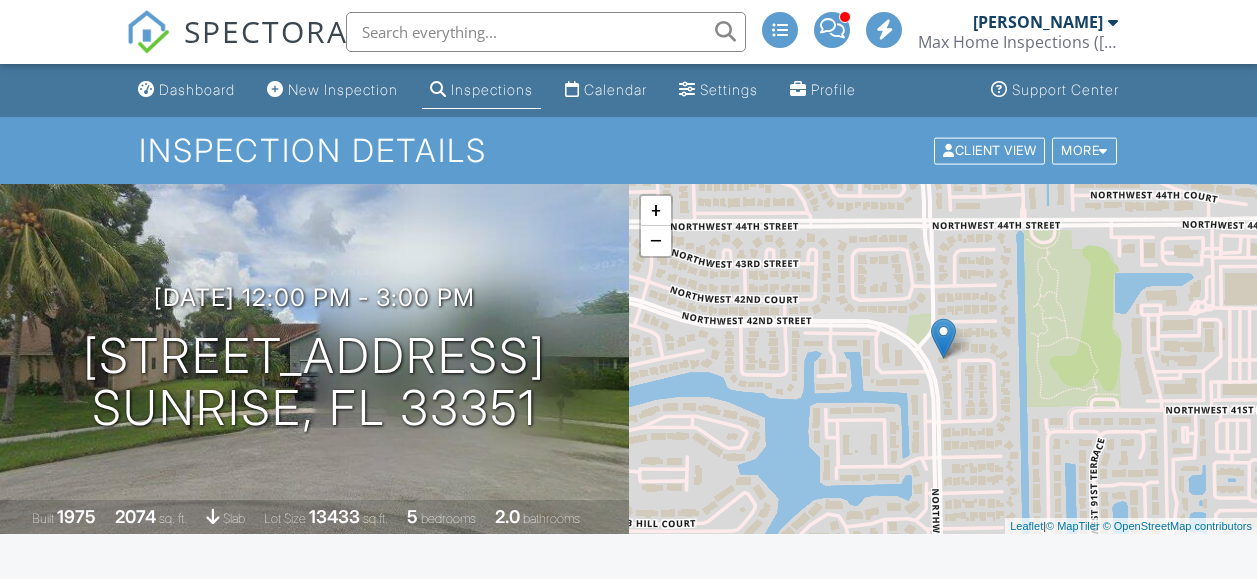 scroll, scrollTop: 0, scrollLeft: 0, axis: both 